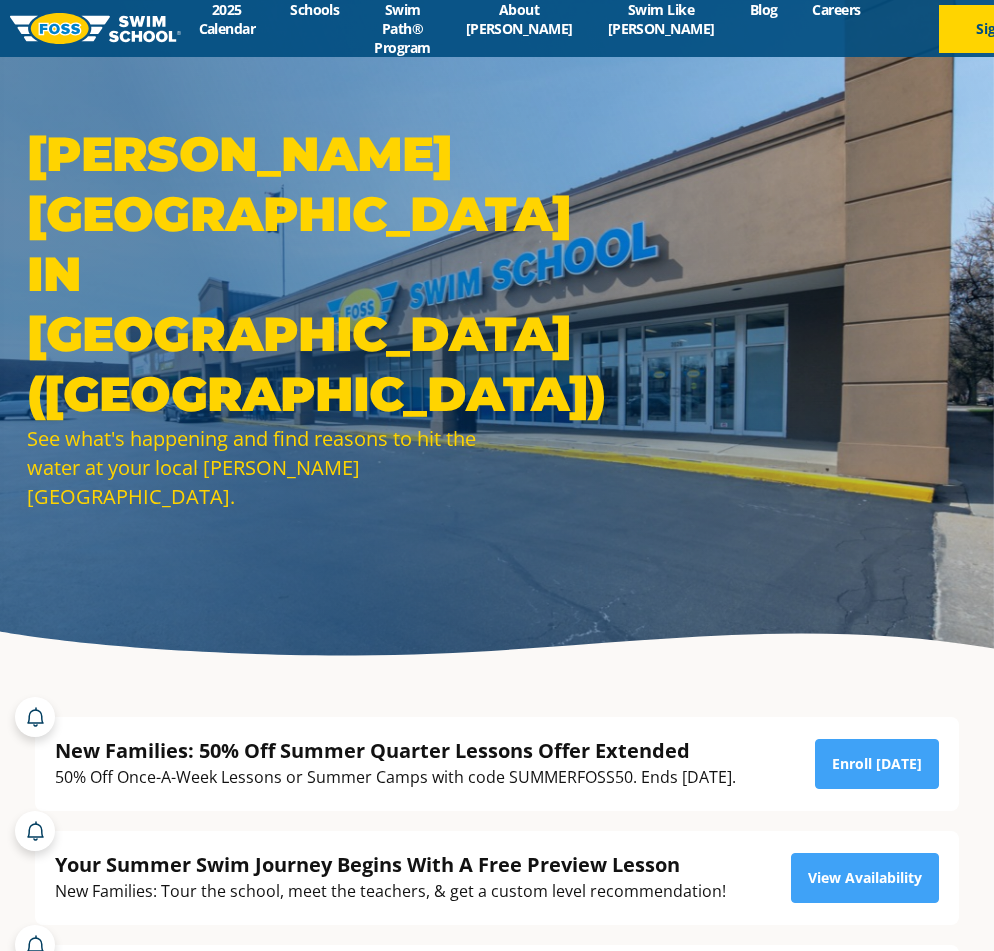 scroll, scrollTop: 0, scrollLeft: 0, axis: both 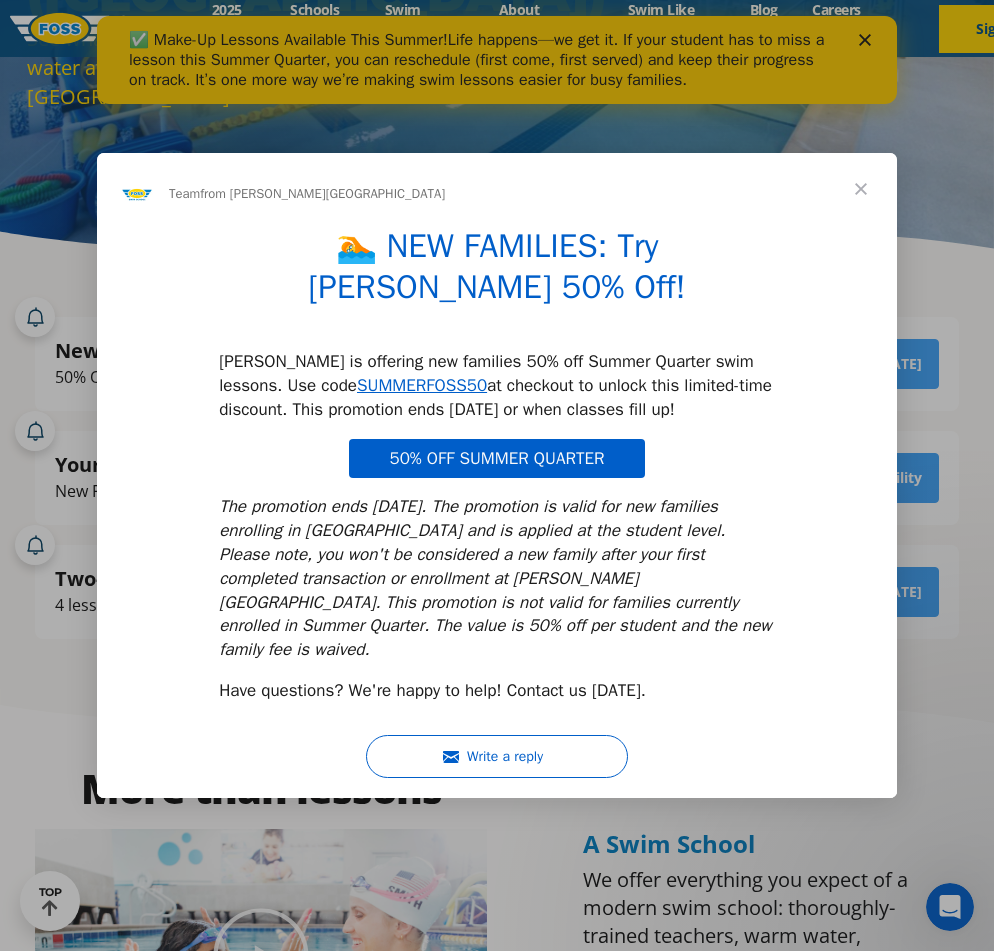 click at bounding box center [861, 189] 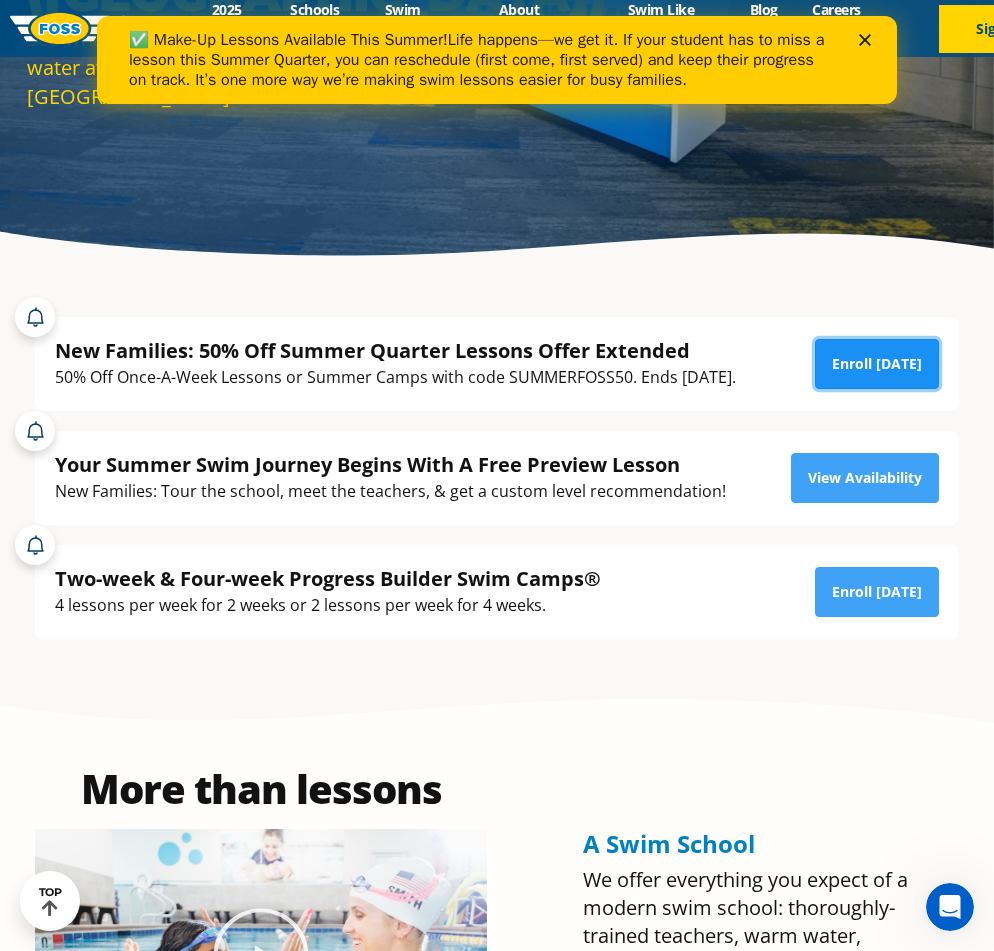 click on "Enroll Today" at bounding box center [877, 364] 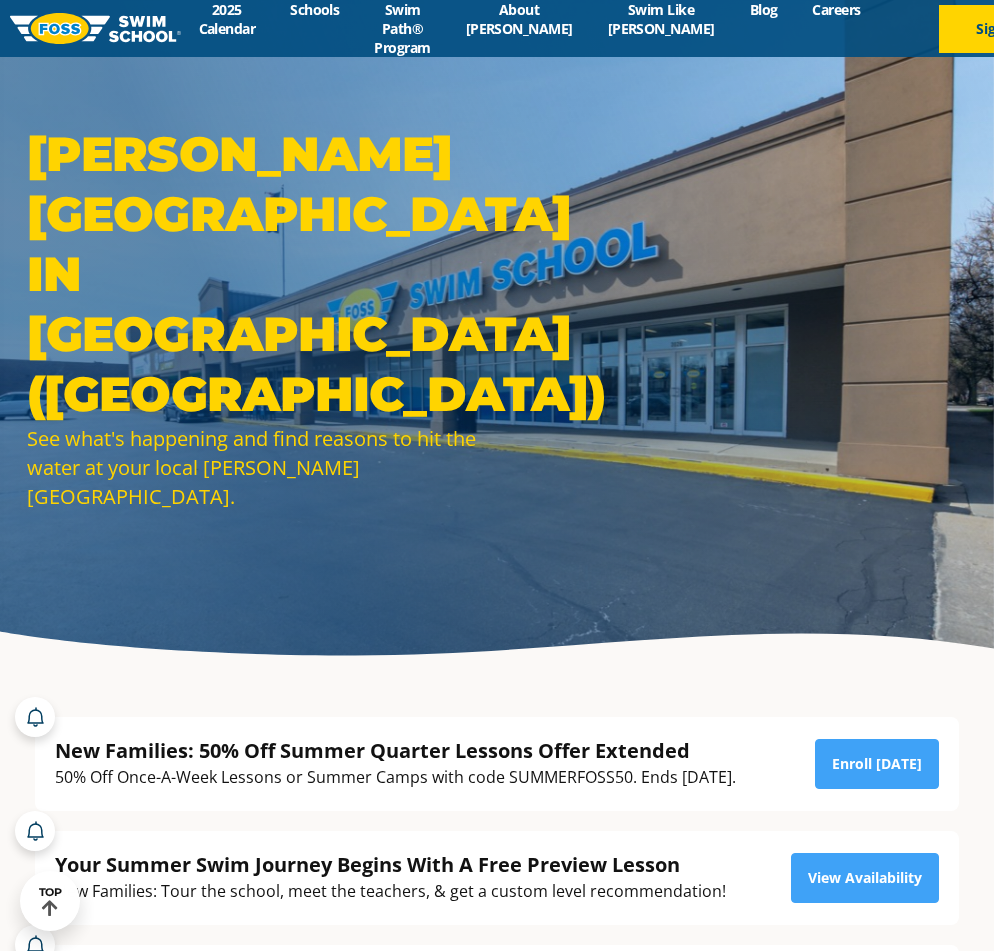 scroll, scrollTop: 100, scrollLeft: 0, axis: vertical 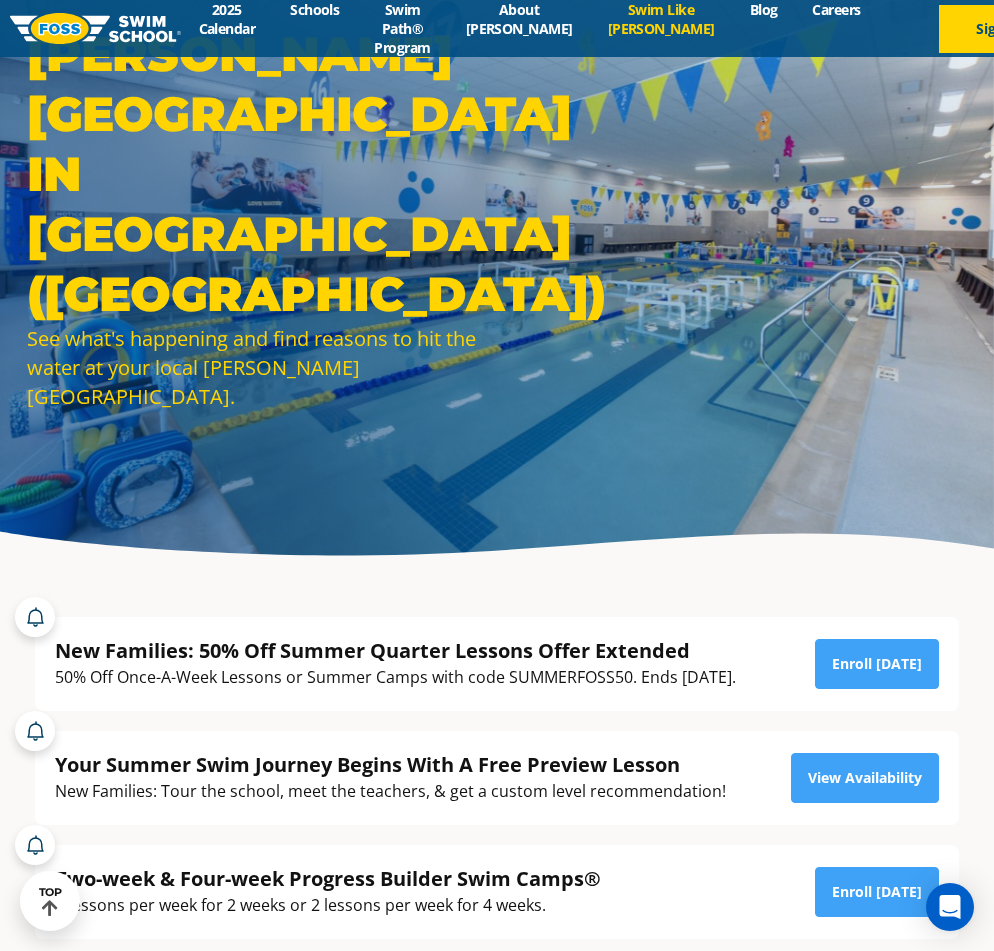 click on "Swim Like [PERSON_NAME]" at bounding box center [661, 19] 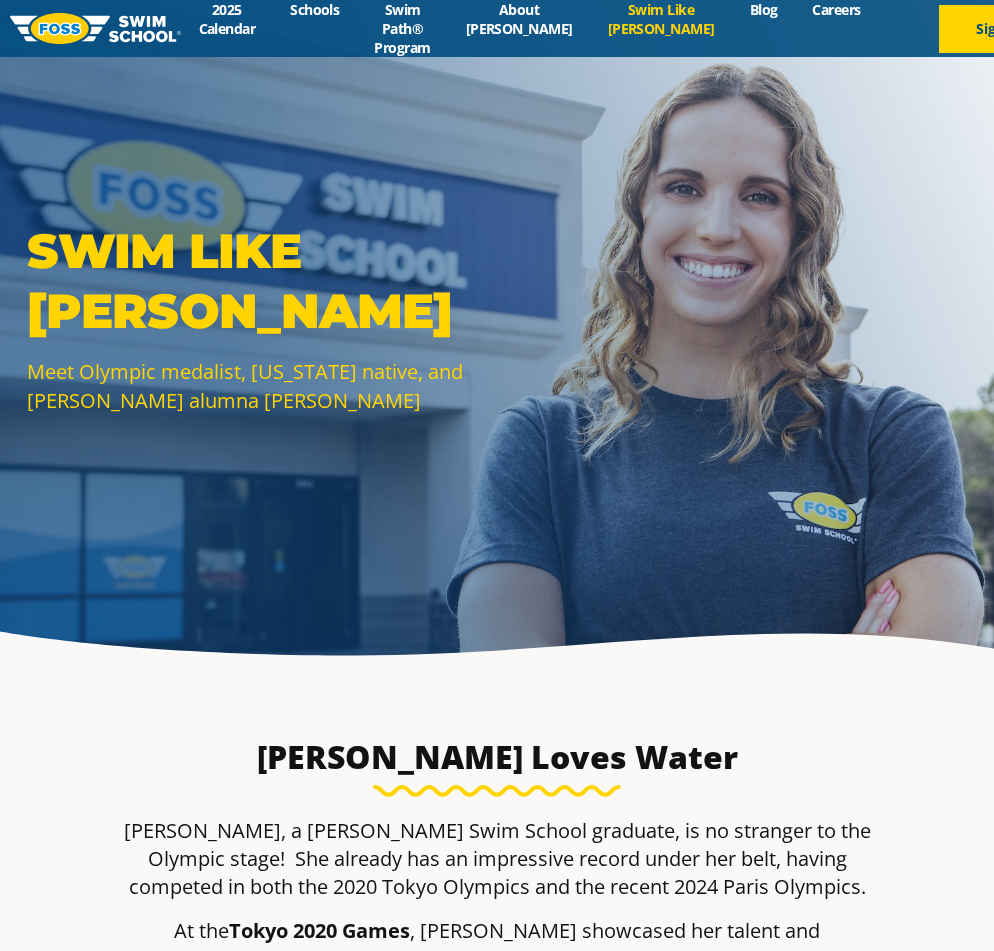 scroll, scrollTop: 0, scrollLeft: 0, axis: both 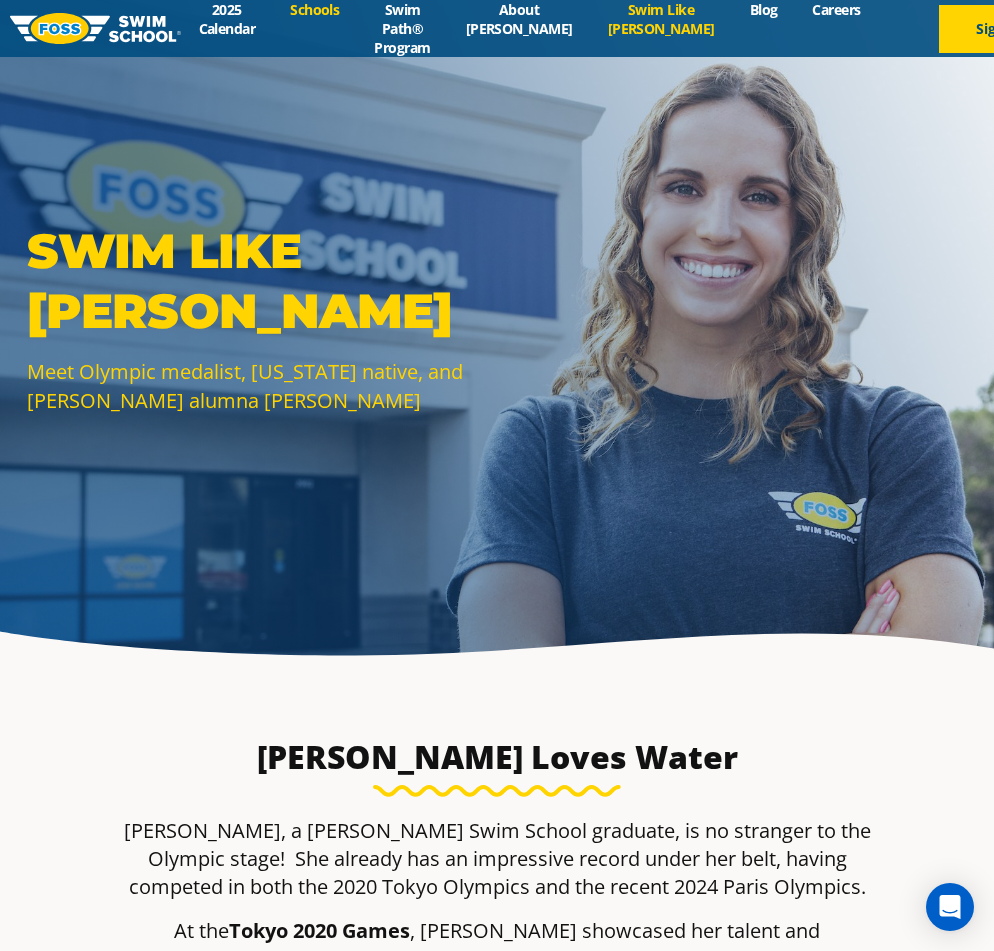 click on "Schools" at bounding box center [315, 9] 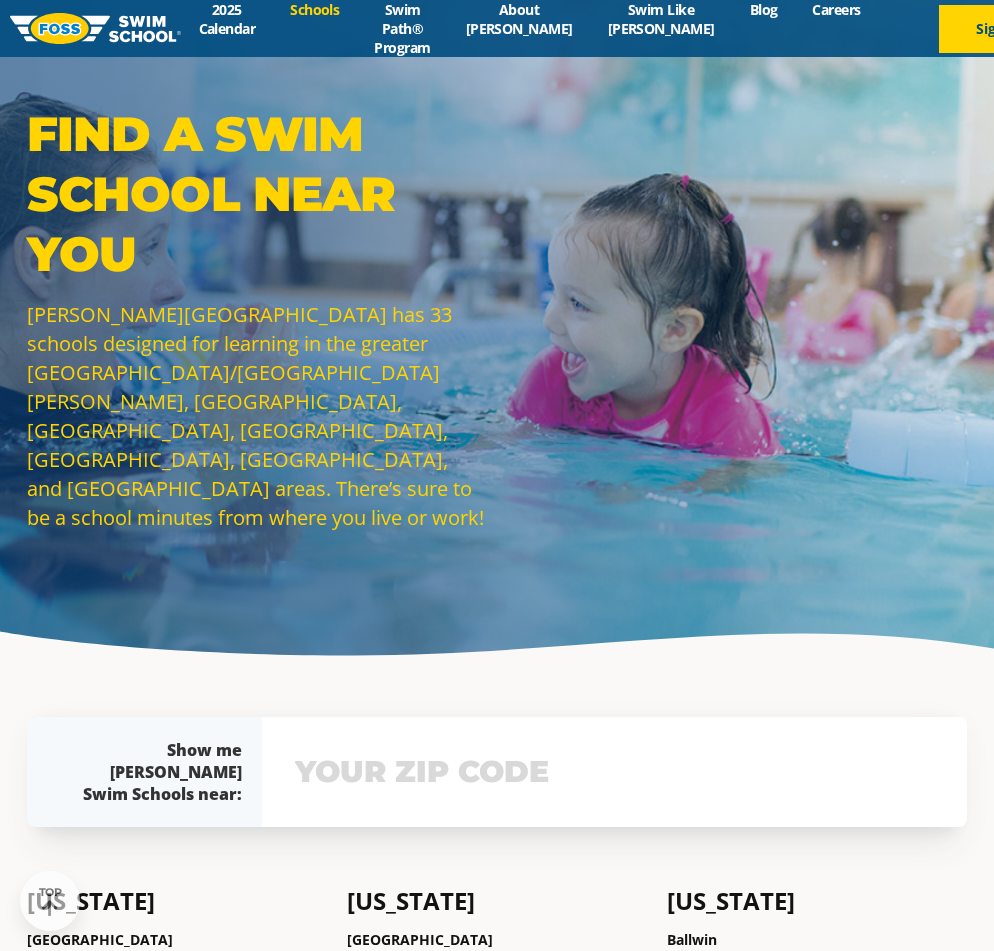 scroll, scrollTop: 400, scrollLeft: 0, axis: vertical 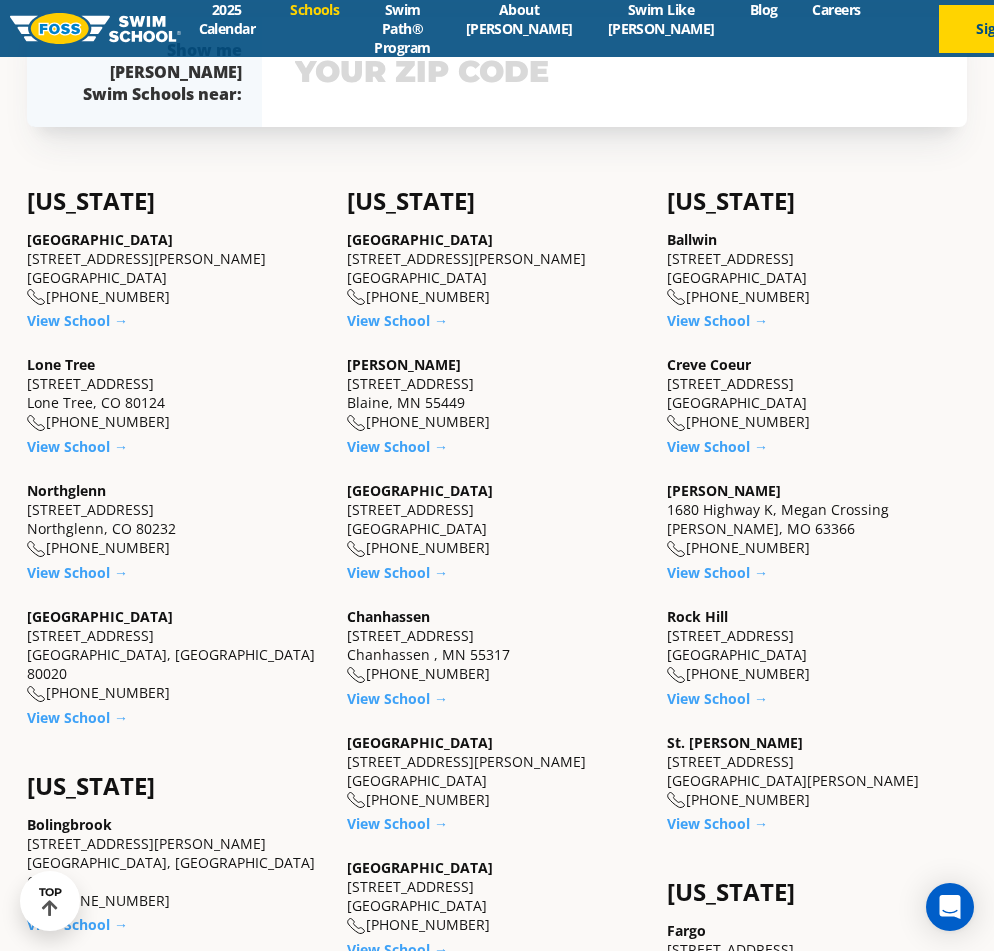 click on "Ballwin
[STREET_ADDRESS]
[PHONE_NUMBER]" at bounding box center (817, 268) 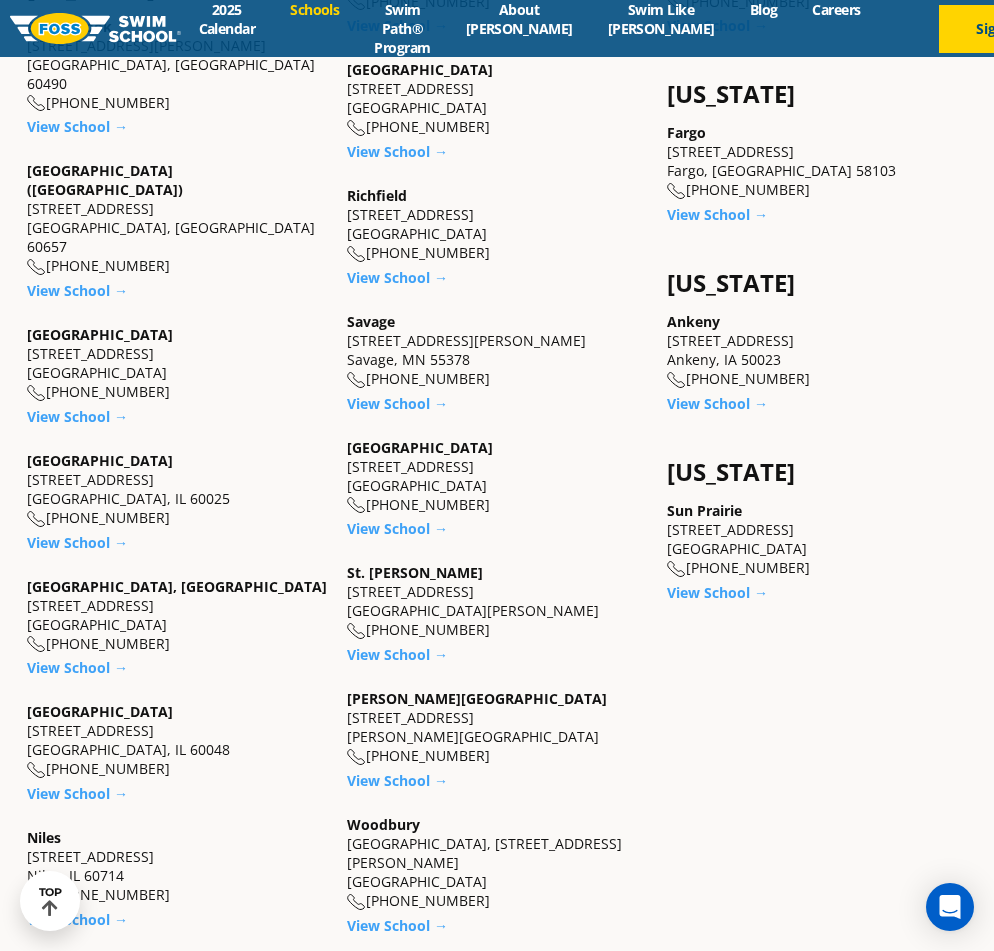 scroll, scrollTop: 1500, scrollLeft: 0, axis: vertical 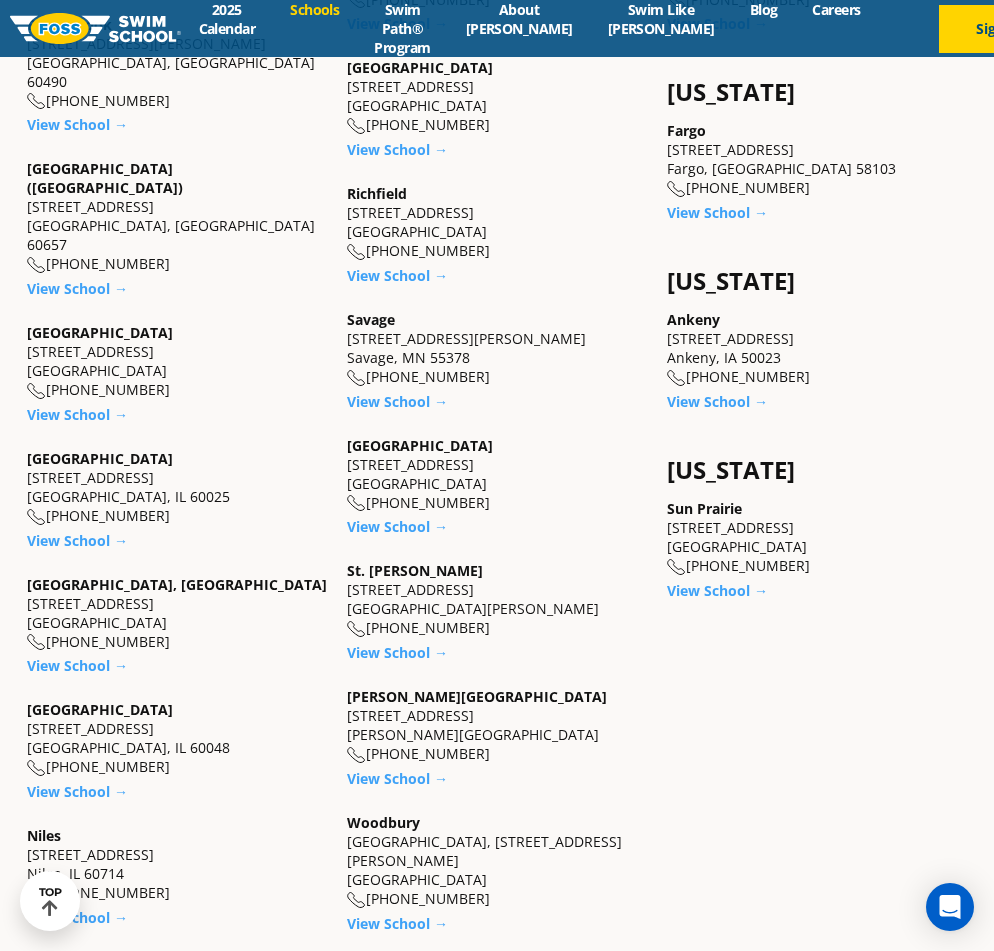 click on "[GEOGRAPHIC_DATA]" at bounding box center [100, 332] 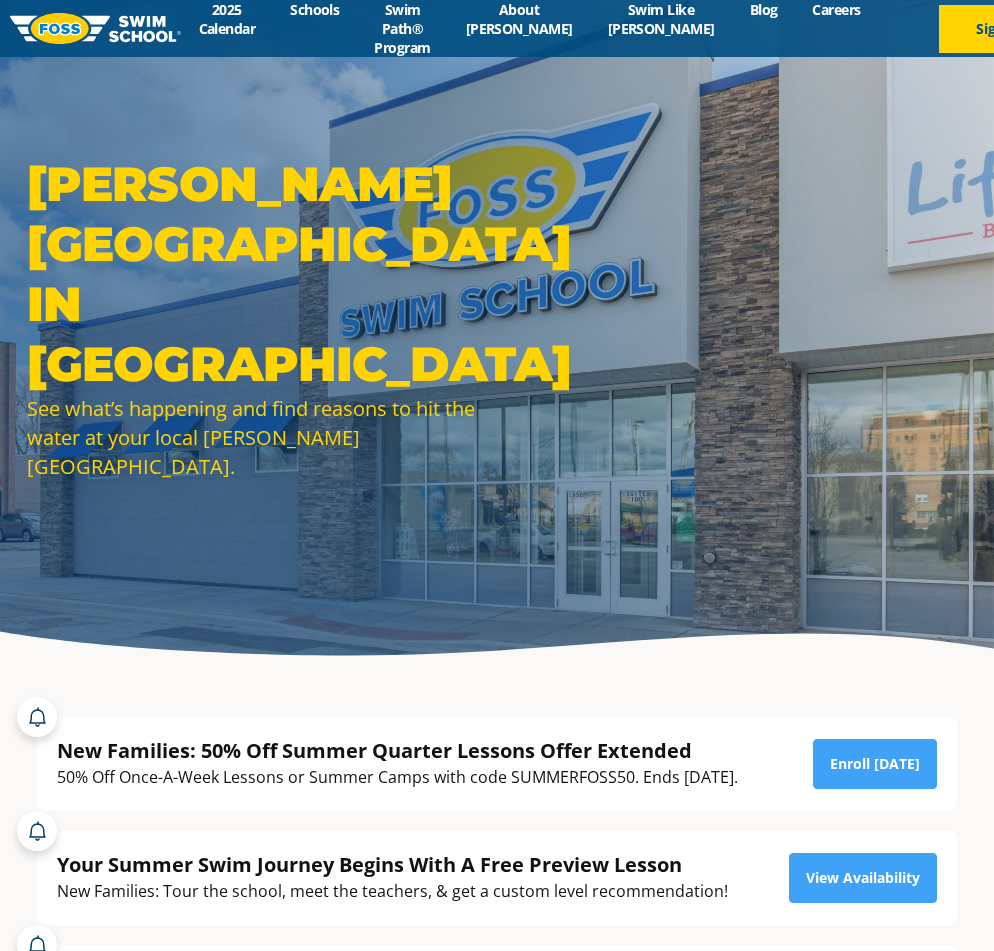 scroll, scrollTop: 0, scrollLeft: 0, axis: both 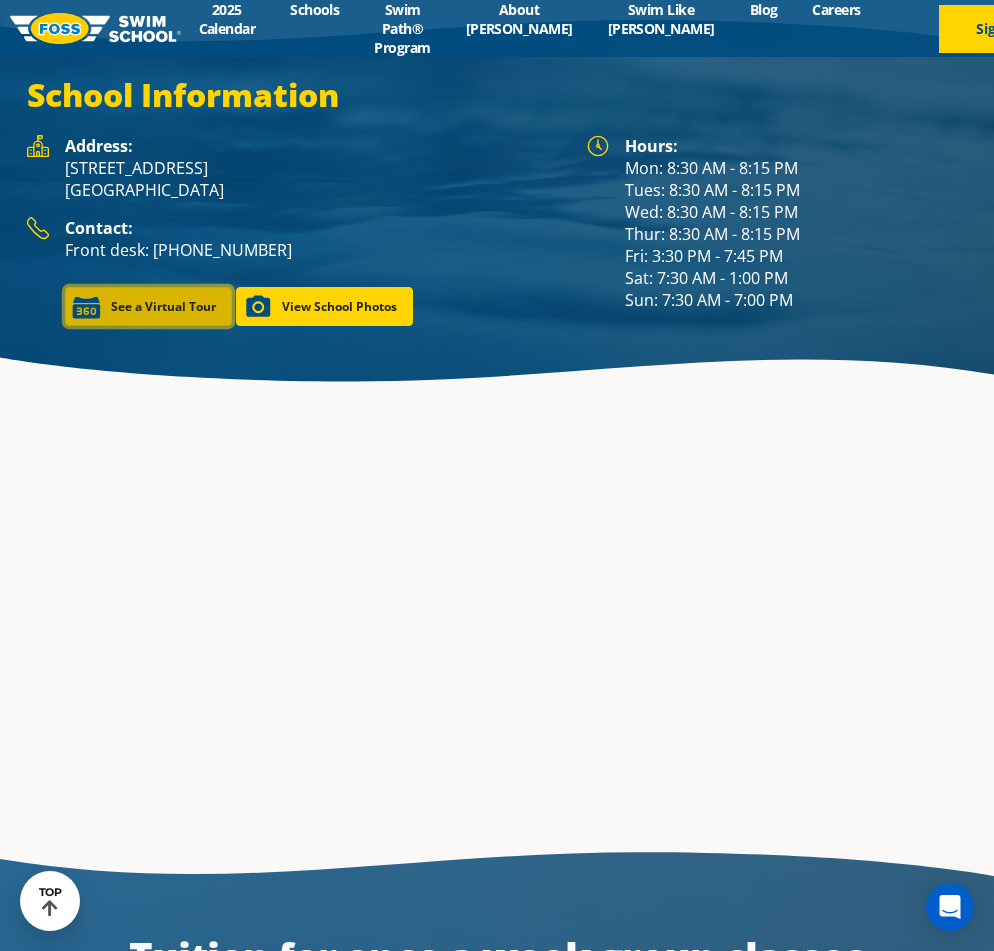 click on "See a Virtual Tour" at bounding box center (148, 306) 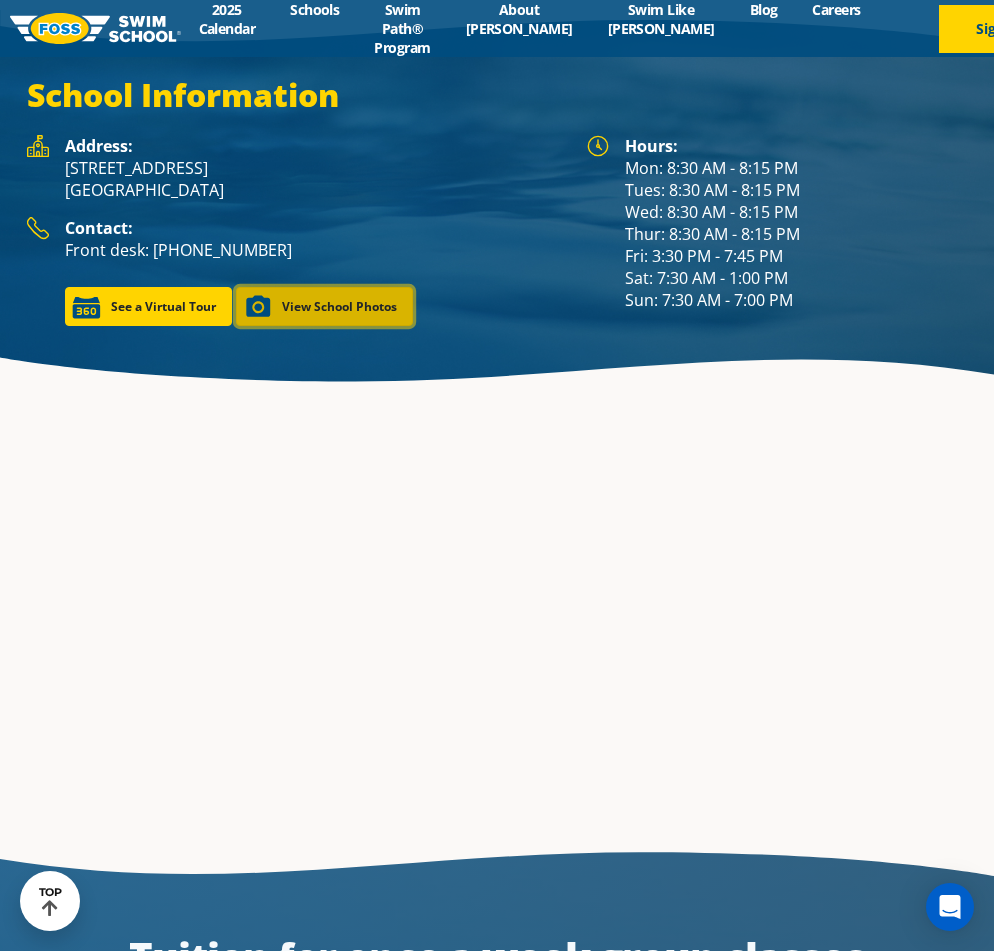 click on "View School Photos" at bounding box center [324, 306] 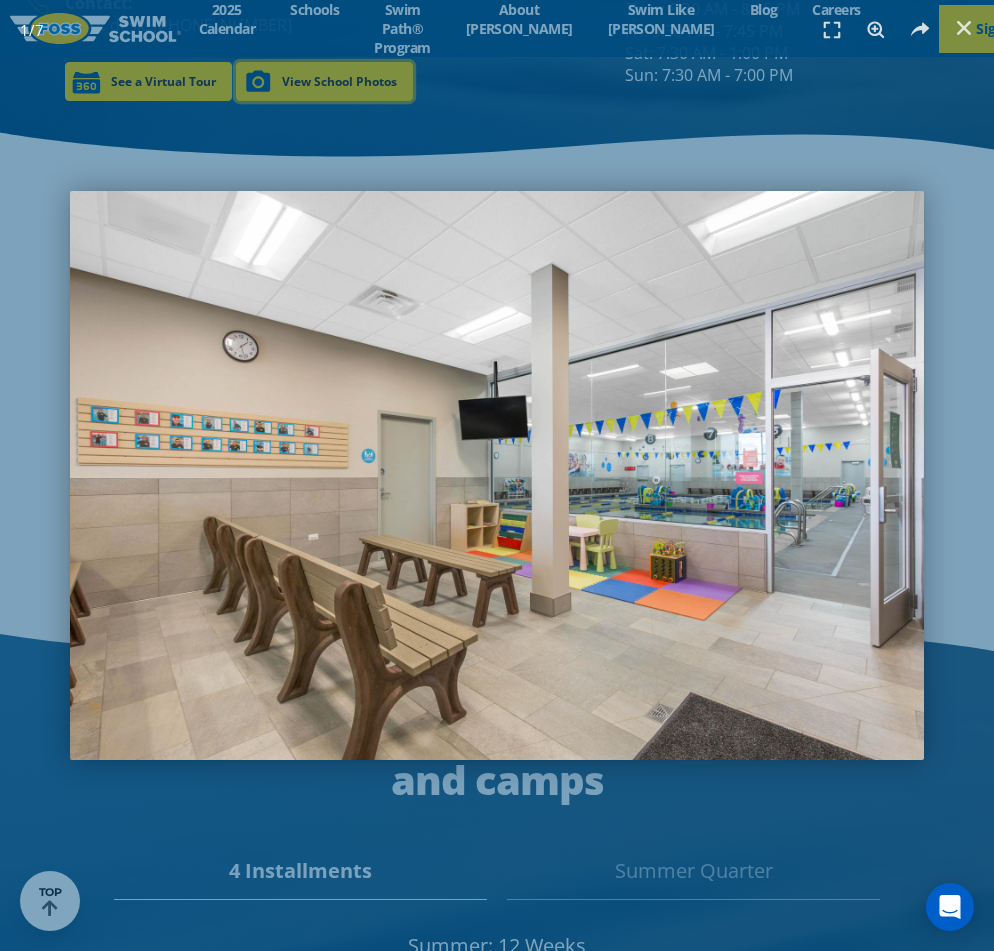 scroll, scrollTop: 3228, scrollLeft: 0, axis: vertical 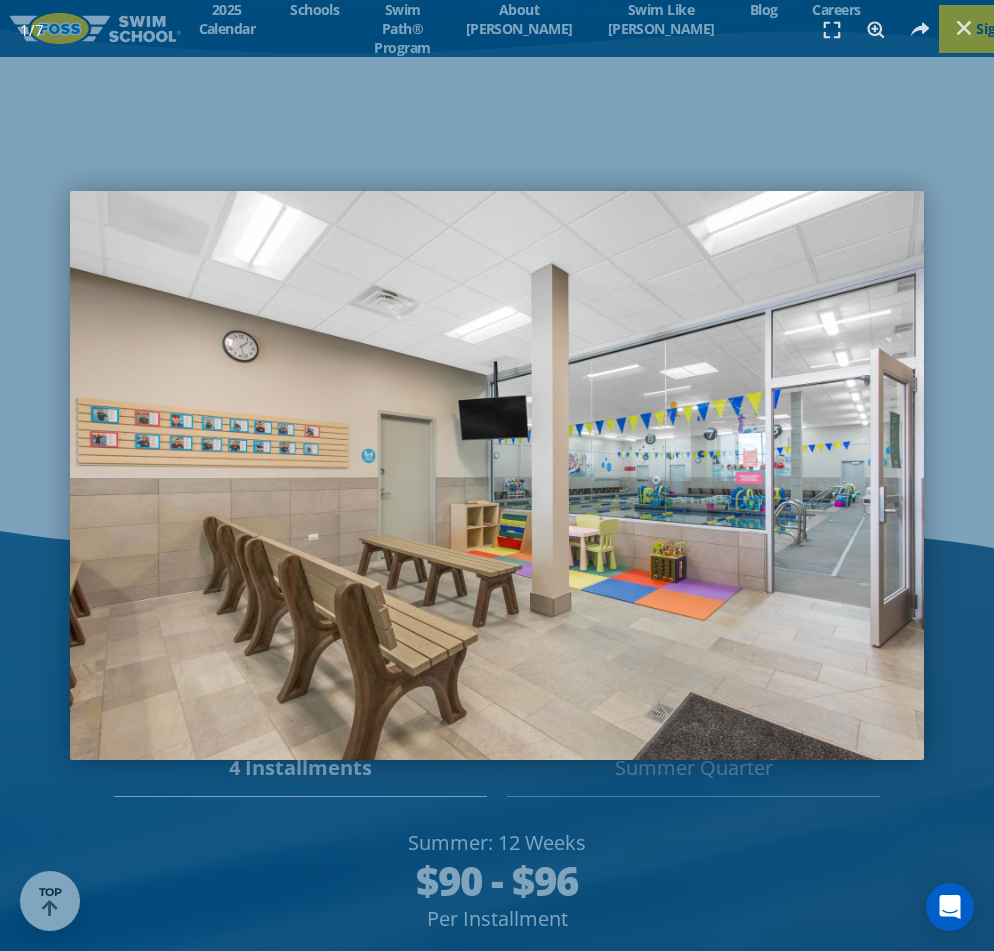 click at bounding box center (497, 475) 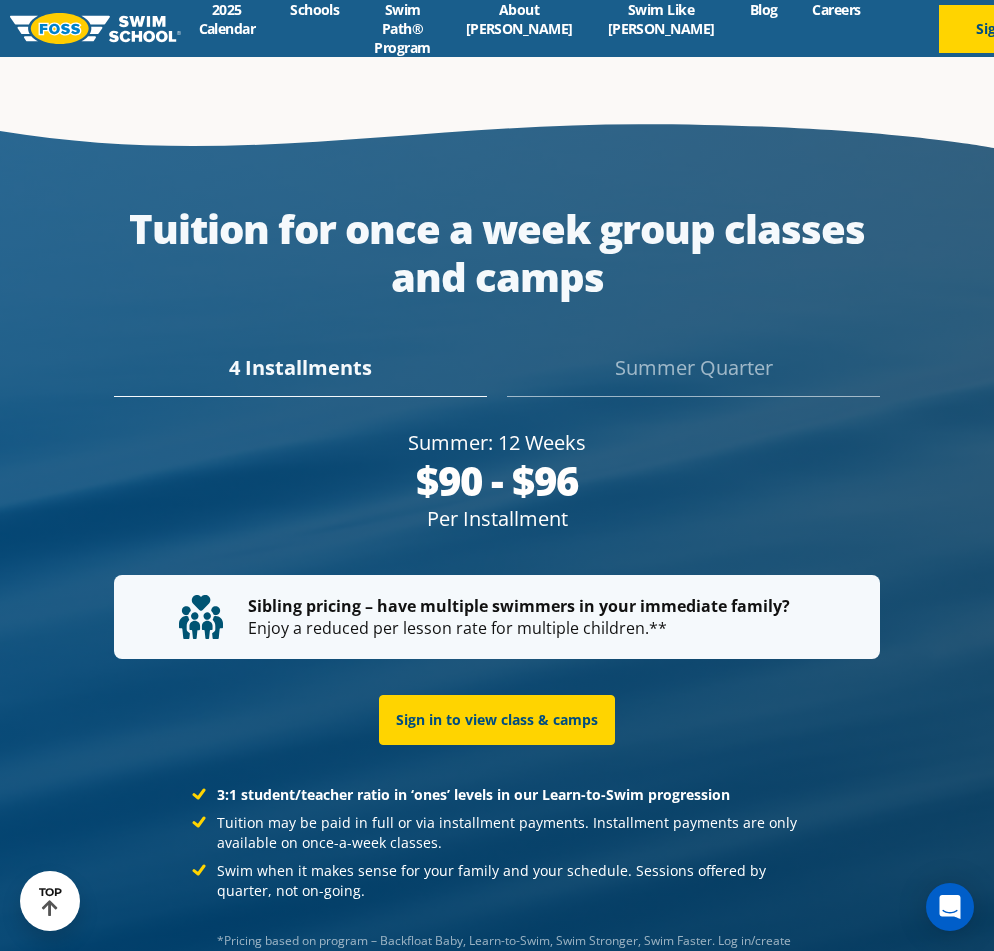 scroll, scrollTop: 3600, scrollLeft: 0, axis: vertical 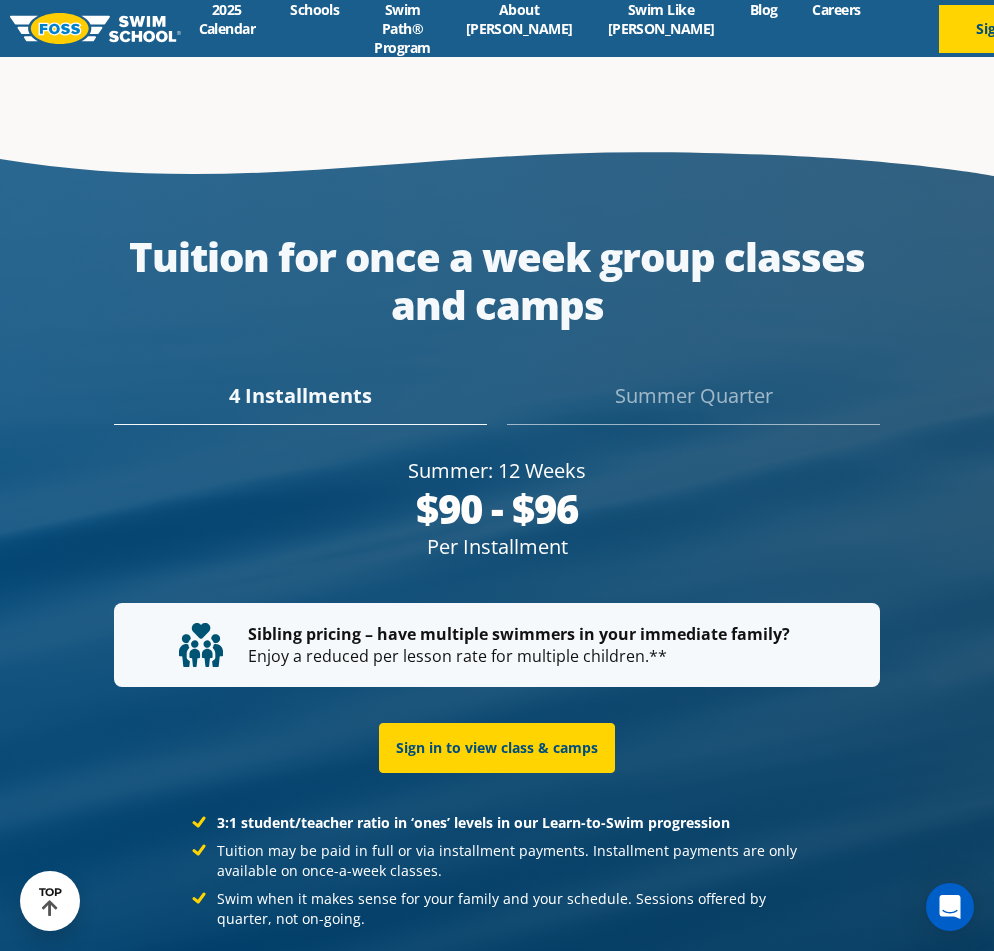 click on "Summer Quarter" at bounding box center (693, 403) 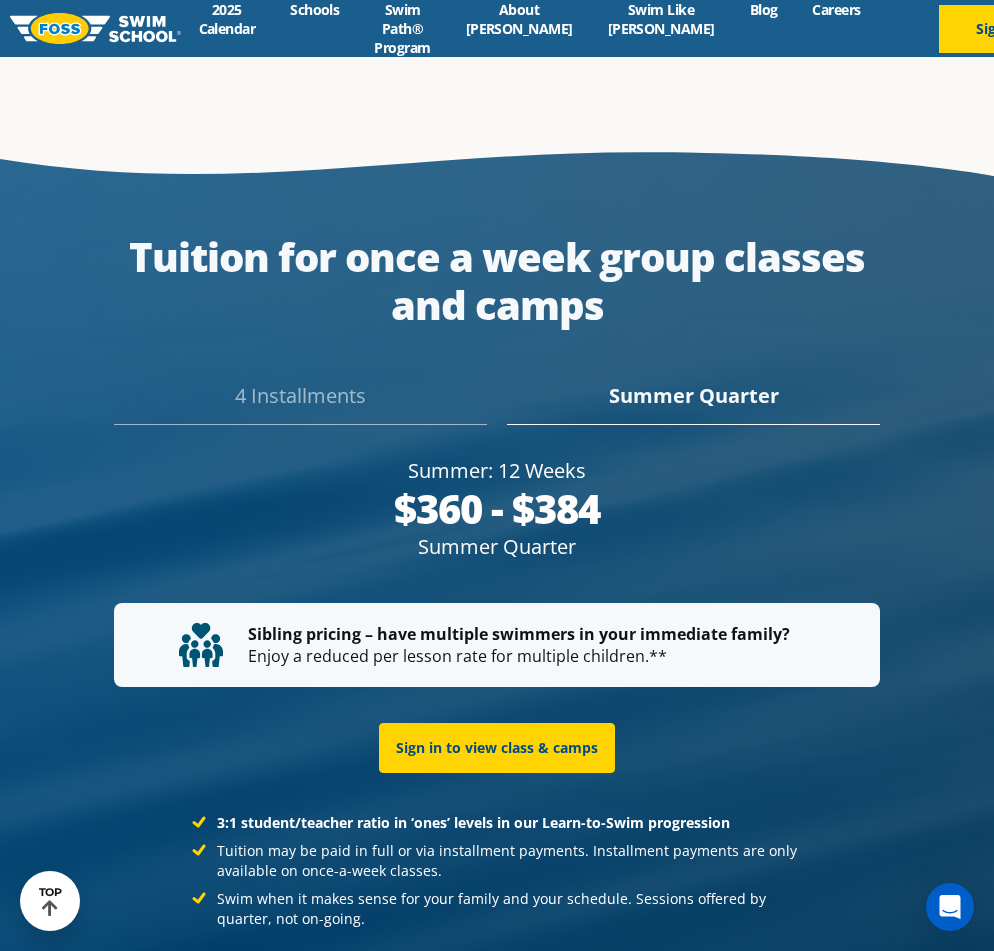 scroll, scrollTop: 3628, scrollLeft: 0, axis: vertical 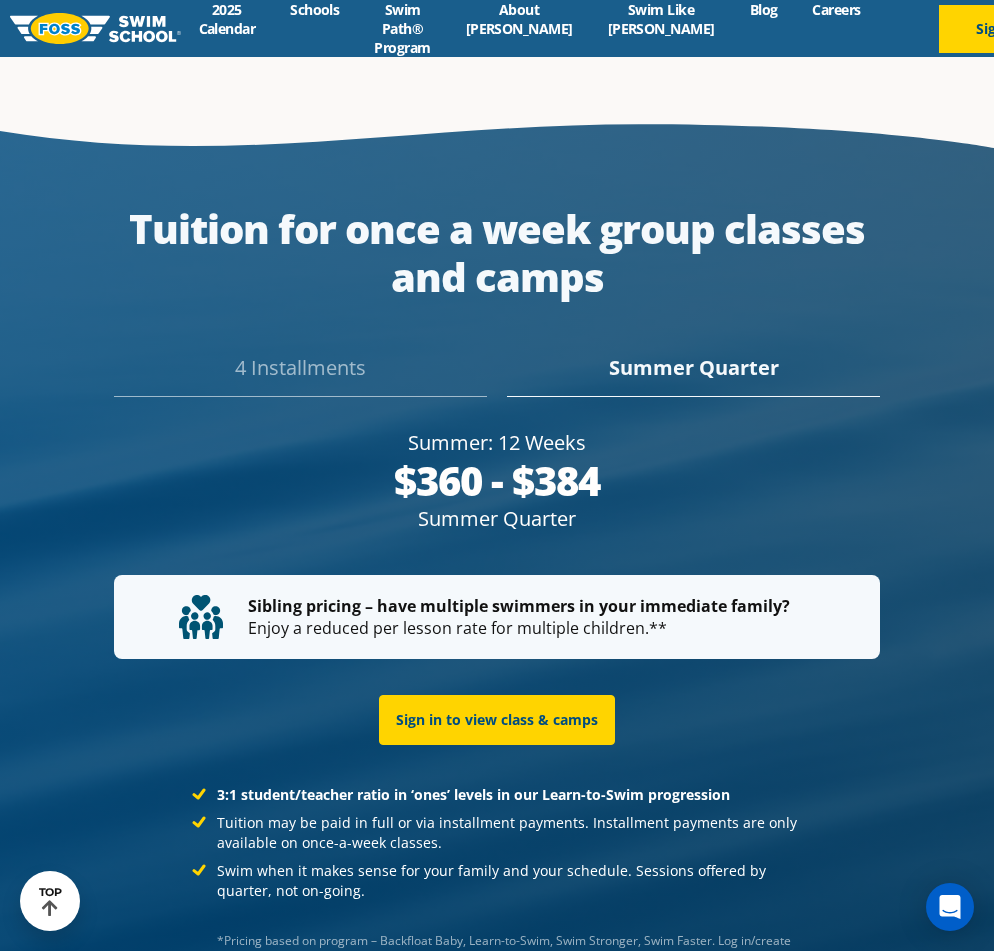 click on "4 Installments" at bounding box center [300, 375] 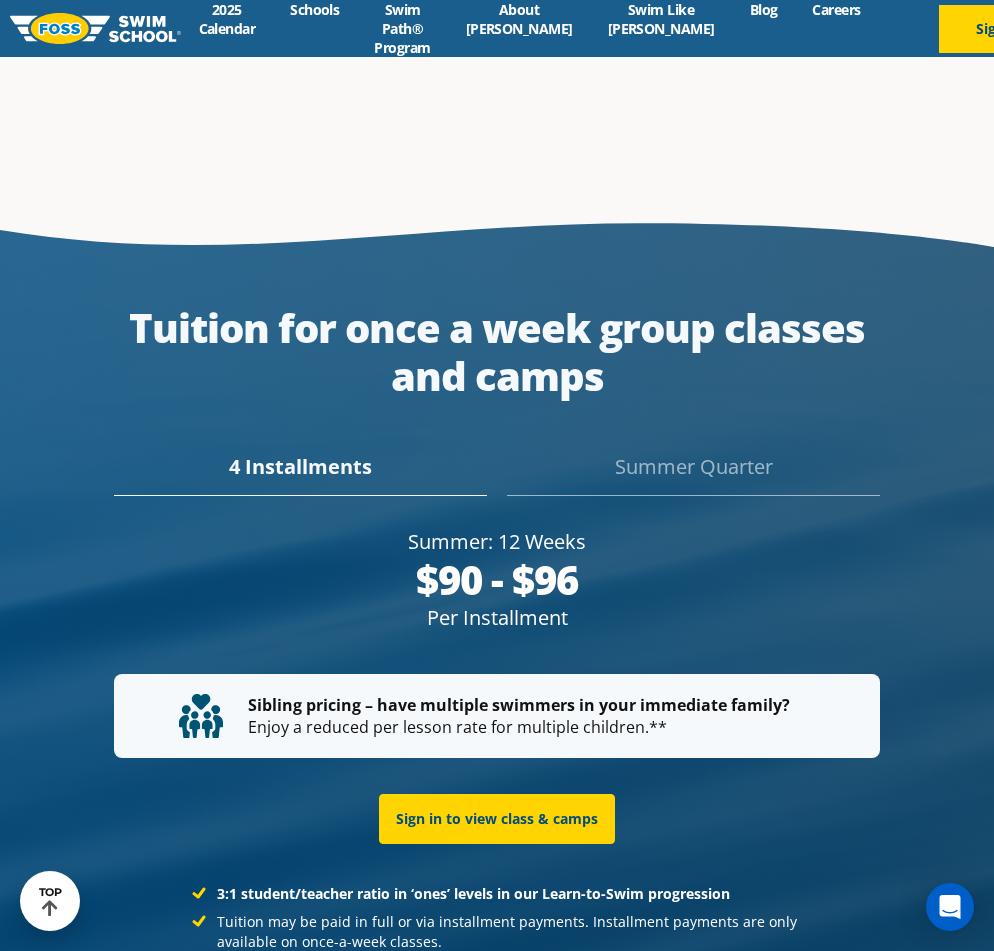 scroll, scrollTop: 3528, scrollLeft: 0, axis: vertical 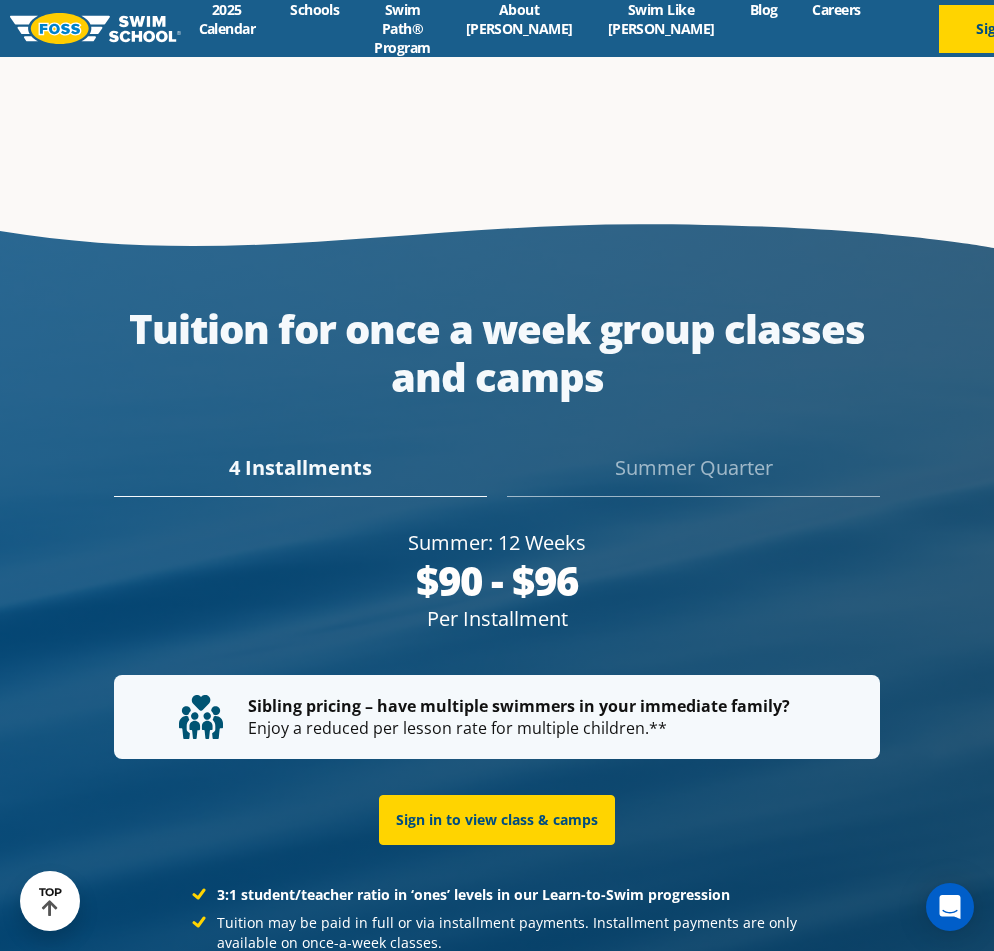 click on "Summer Quarter" at bounding box center (693, 475) 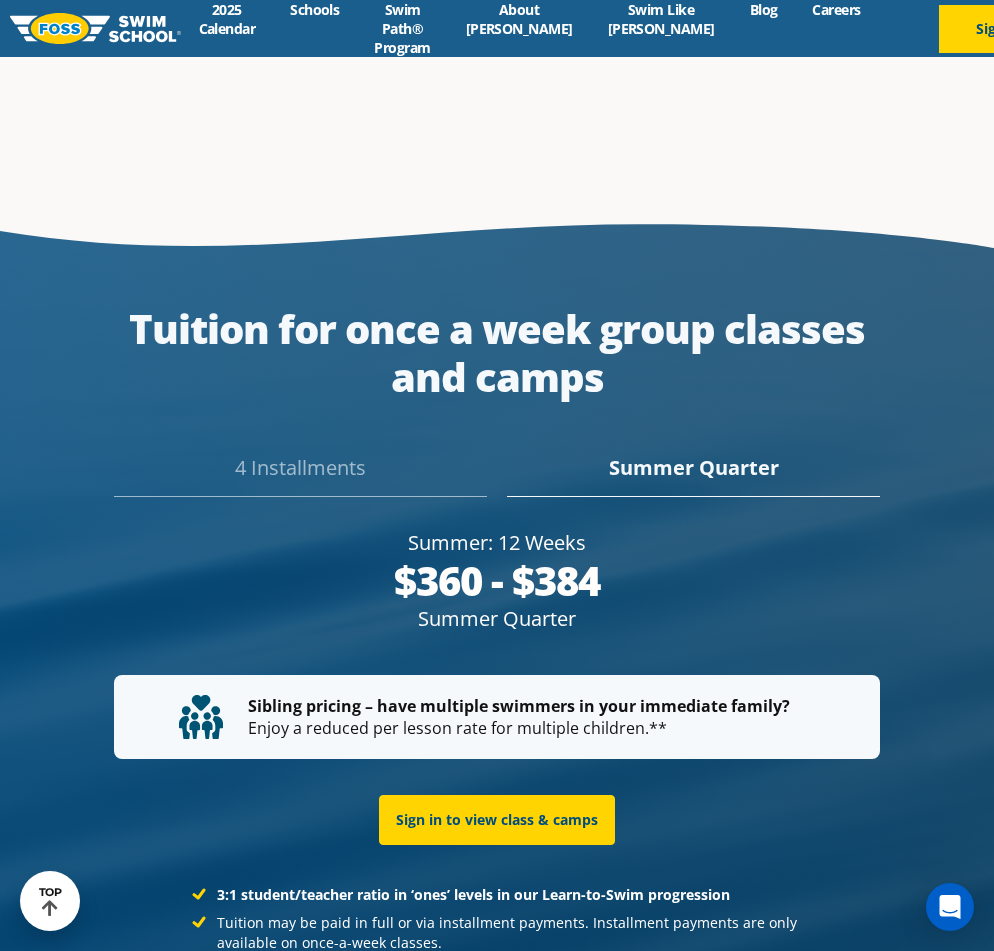 scroll, scrollTop: 3500, scrollLeft: 0, axis: vertical 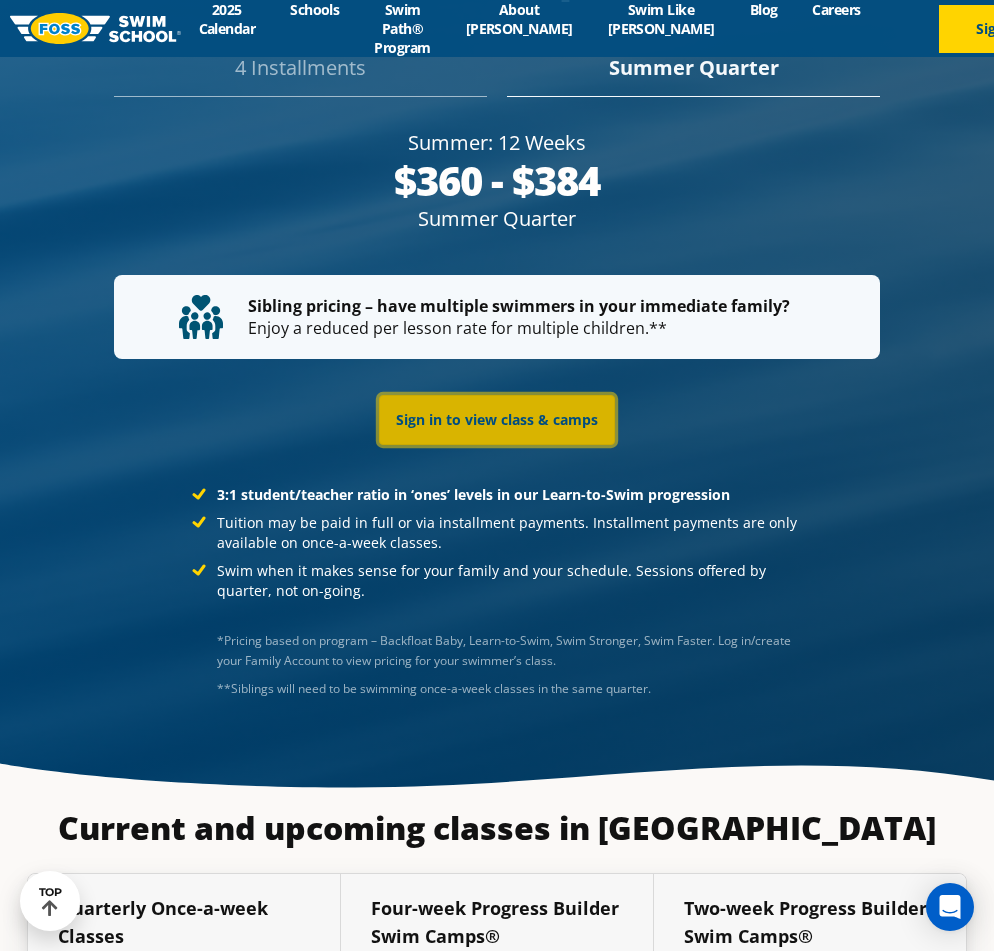 click on "Sign in to view class & camps" at bounding box center (497, 420) 